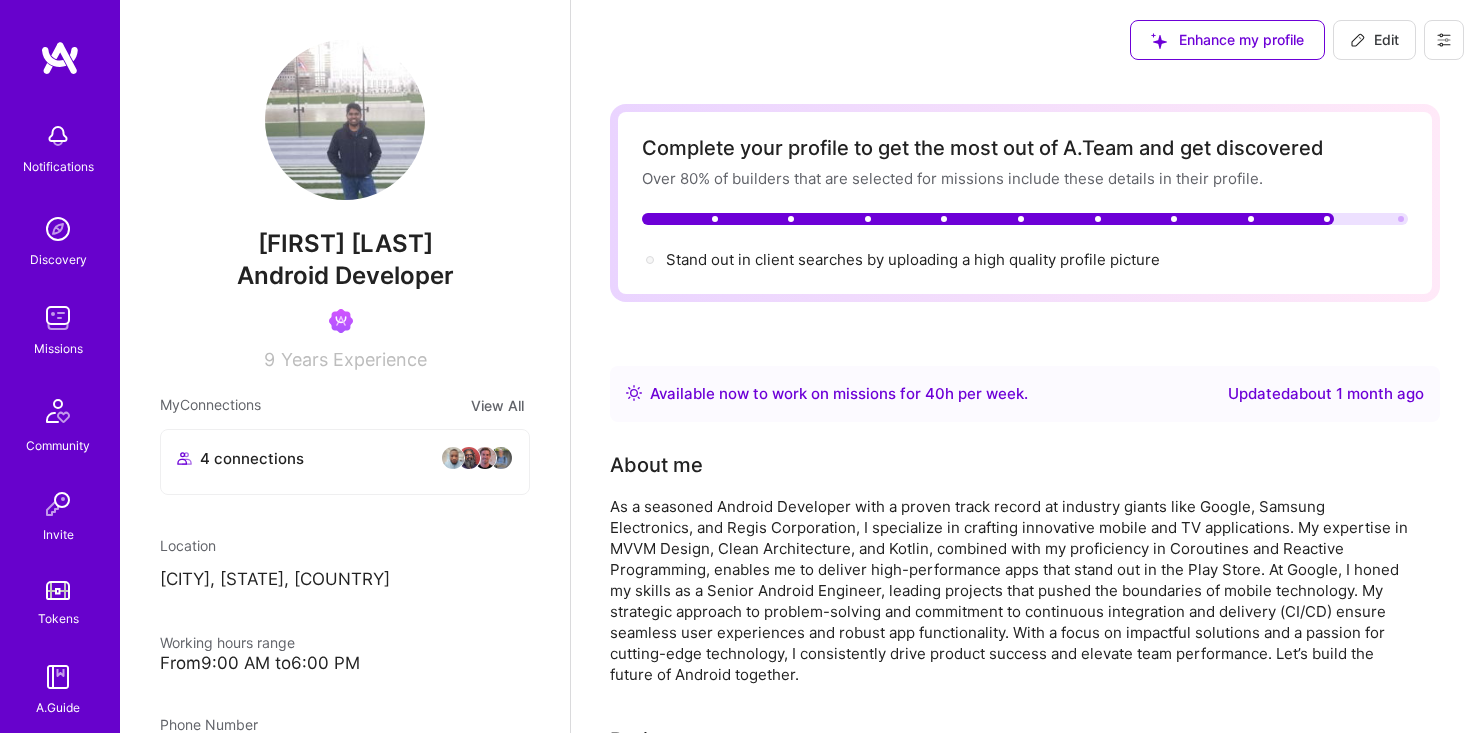 scroll, scrollTop: 0, scrollLeft: 0, axis: both 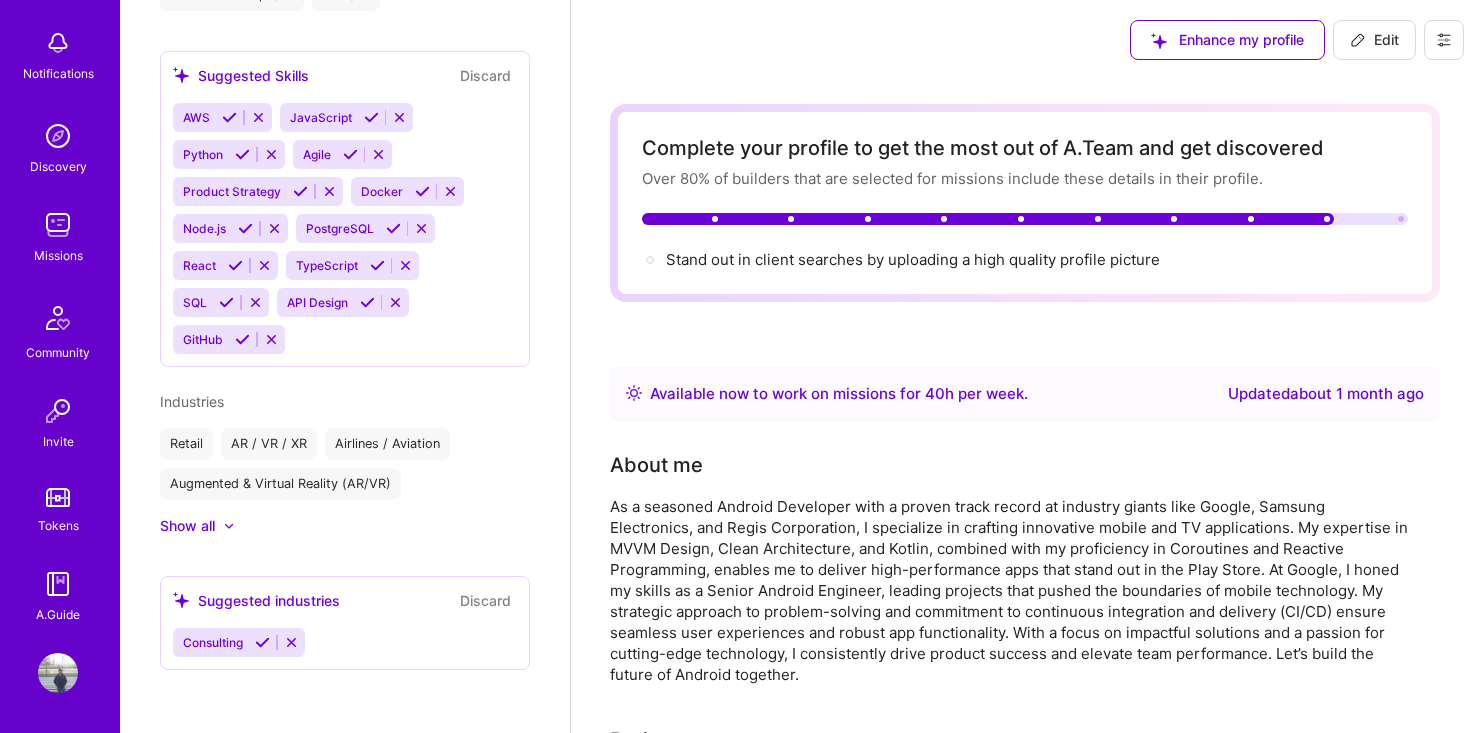 click at bounding box center (58, 225) 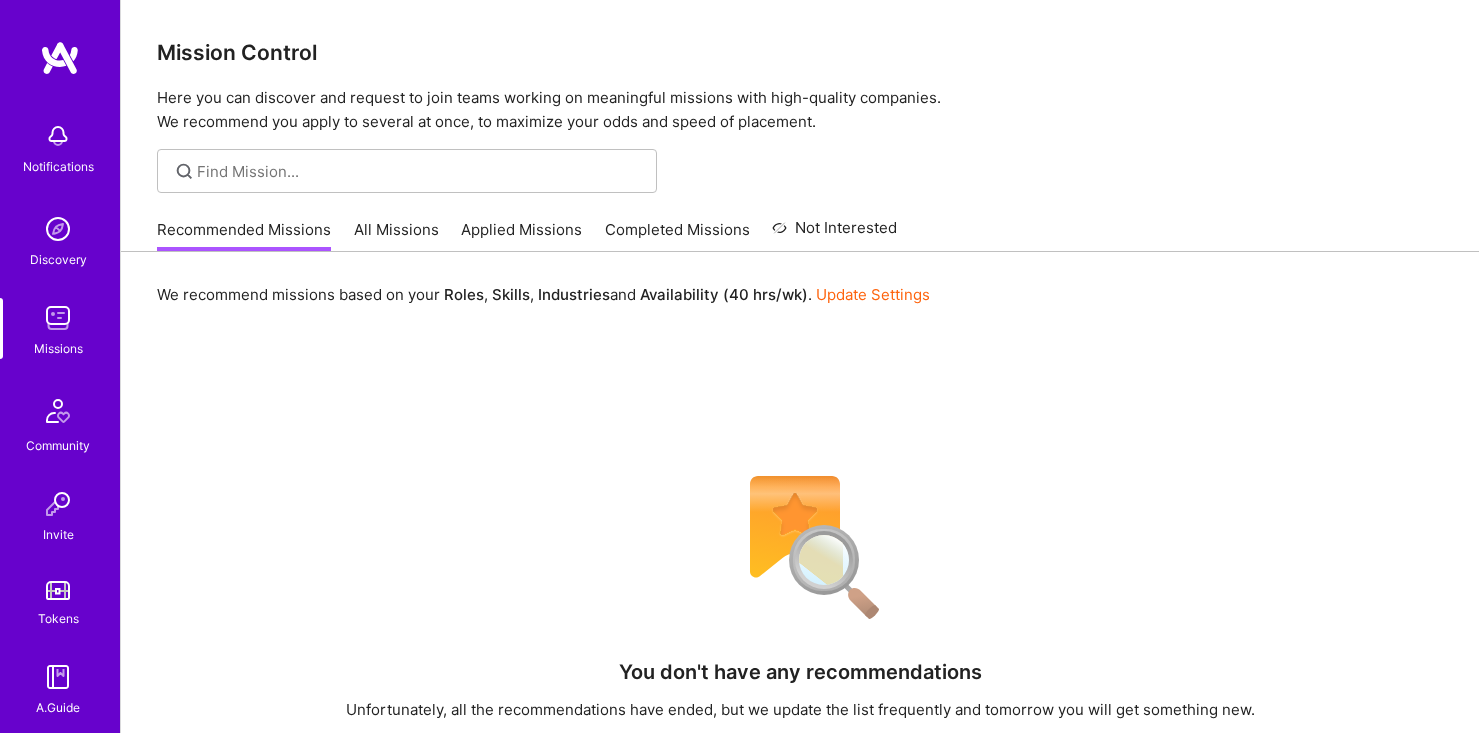 click on "All Missions" at bounding box center [396, 235] 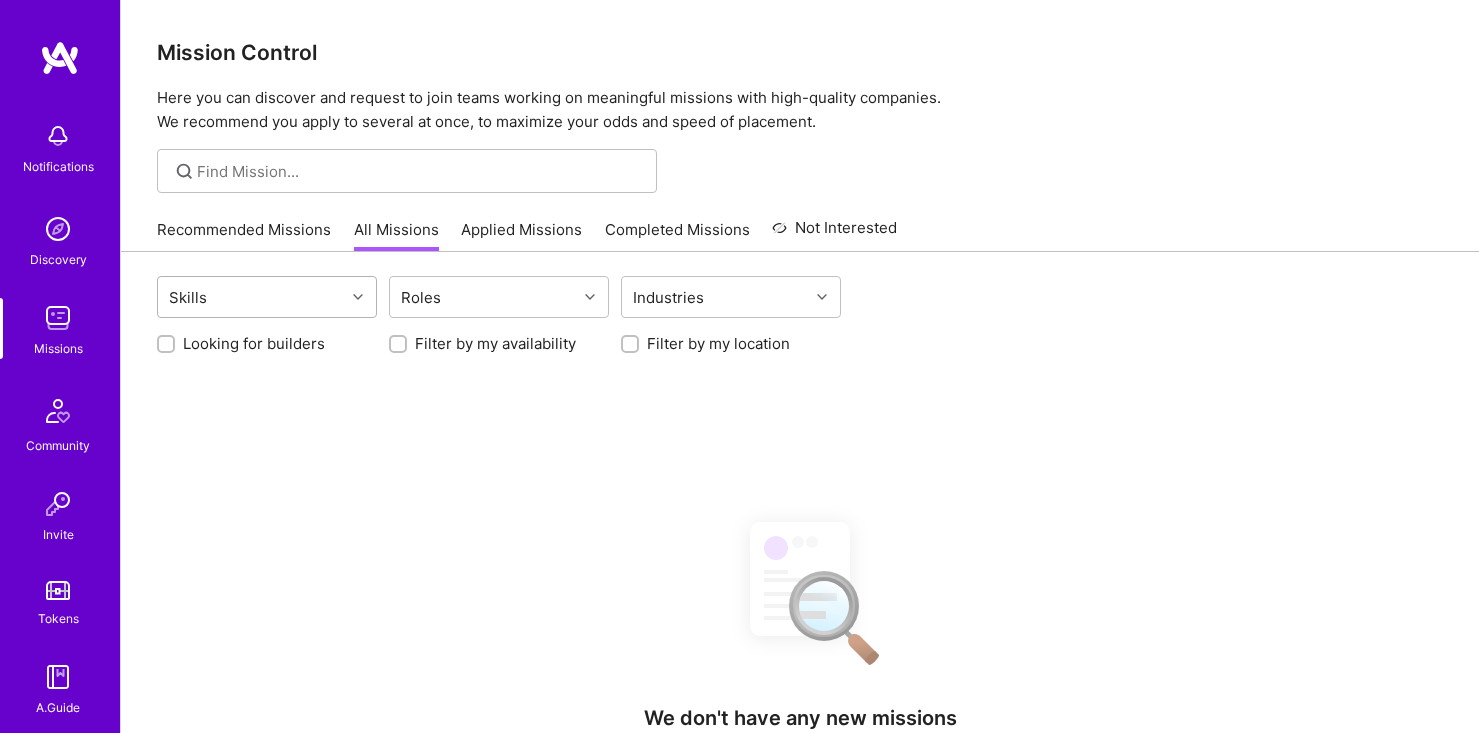 click at bounding box center [360, 297] 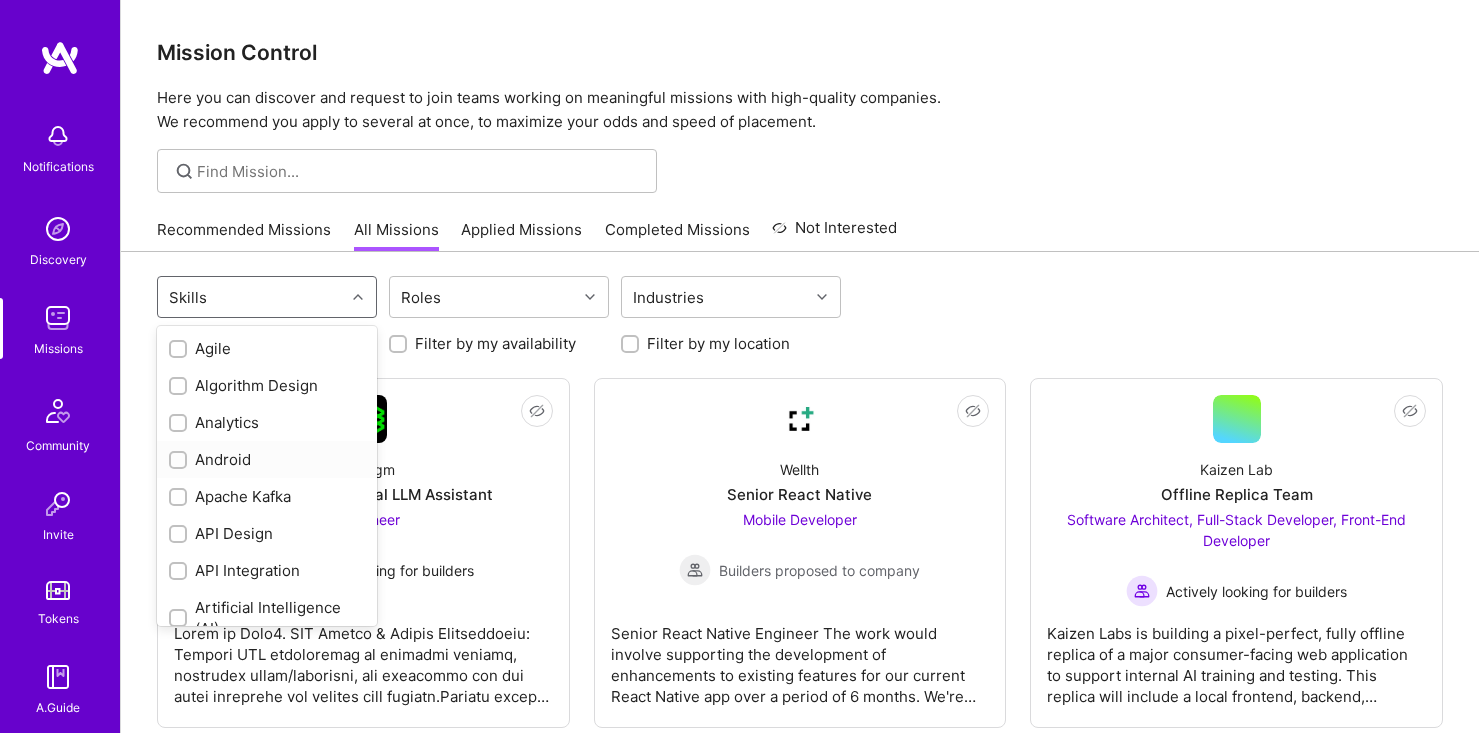 click on "Android" at bounding box center [267, 459] 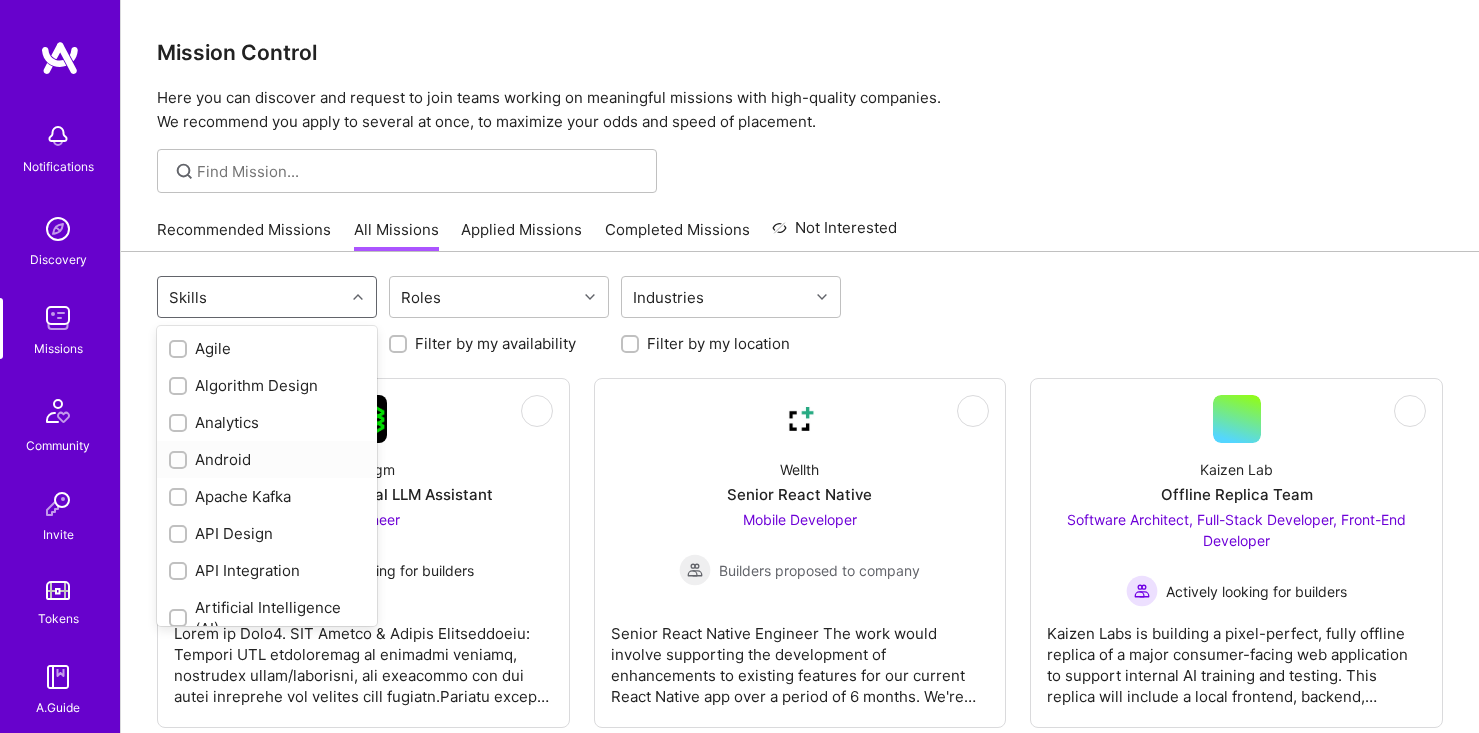 checkbox on "true" 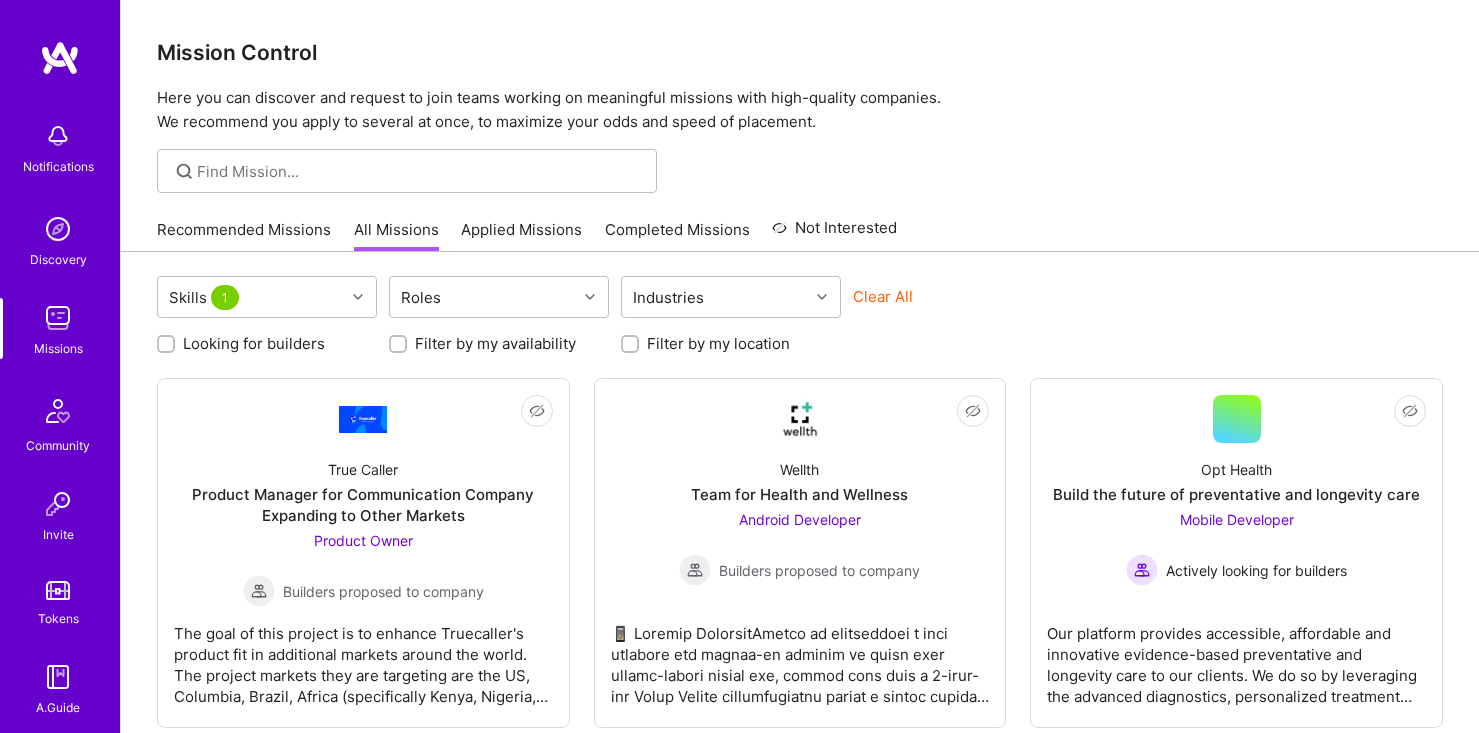 click on "Clear All" at bounding box center (963, 304) 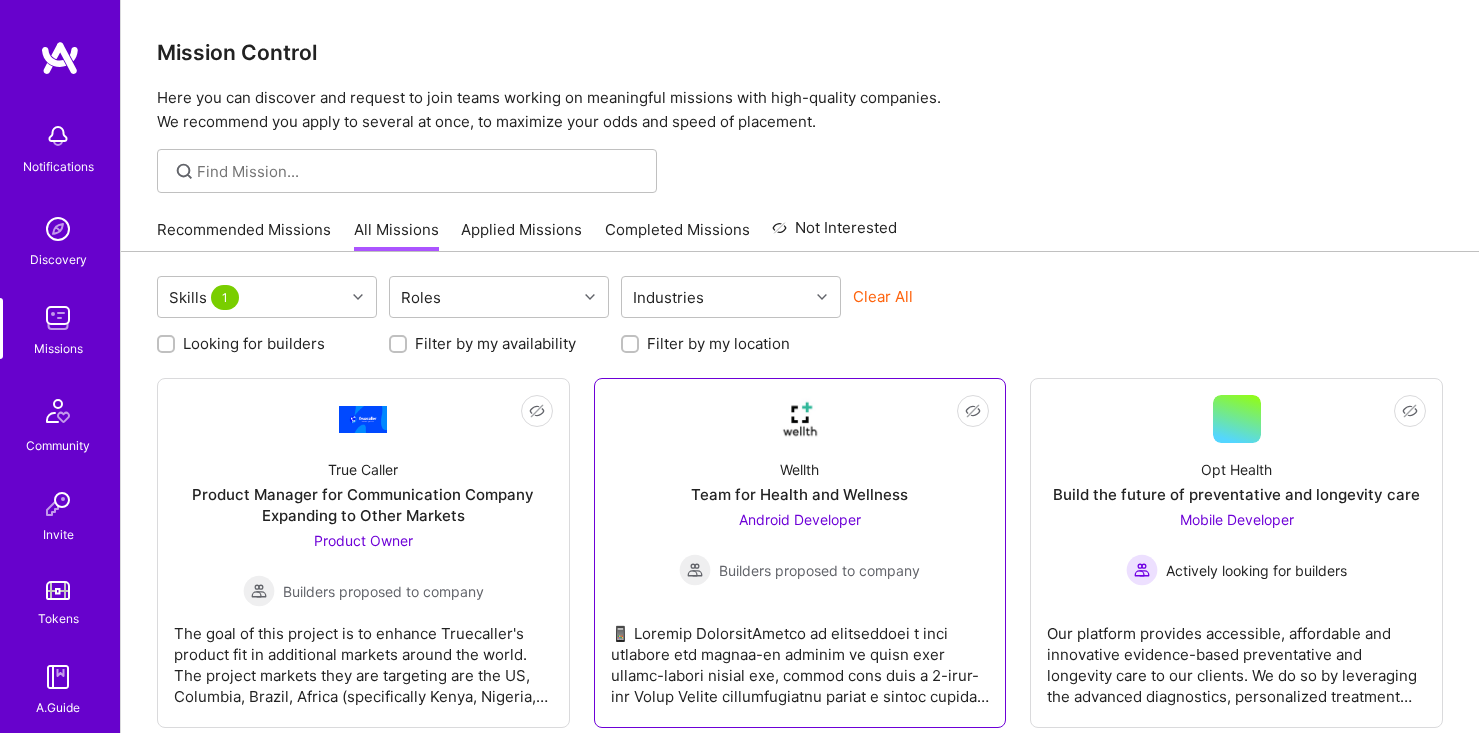 click on "Team for Health and Wellness" at bounding box center [799, 494] 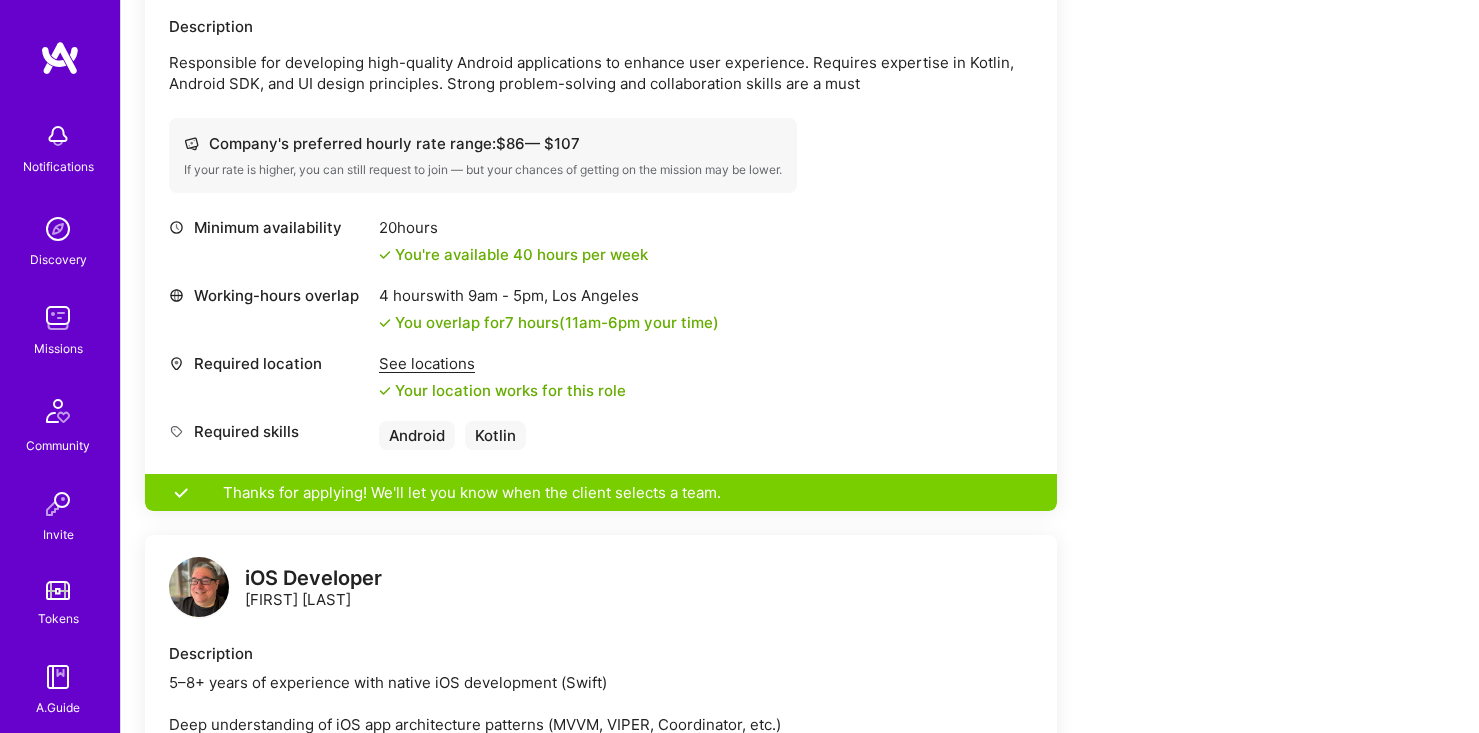 scroll, scrollTop: 0, scrollLeft: 0, axis: both 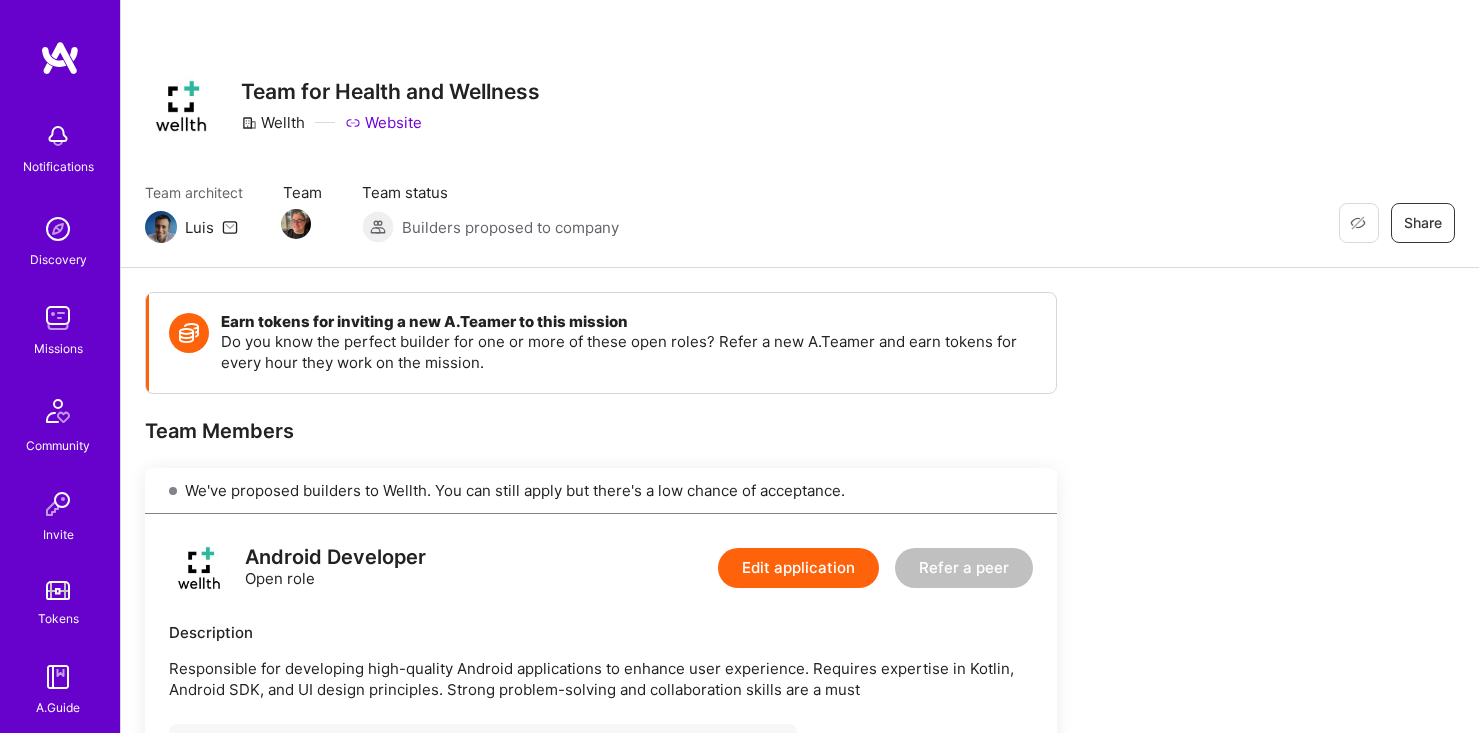 click on "Android Developer" at bounding box center [335, 557] 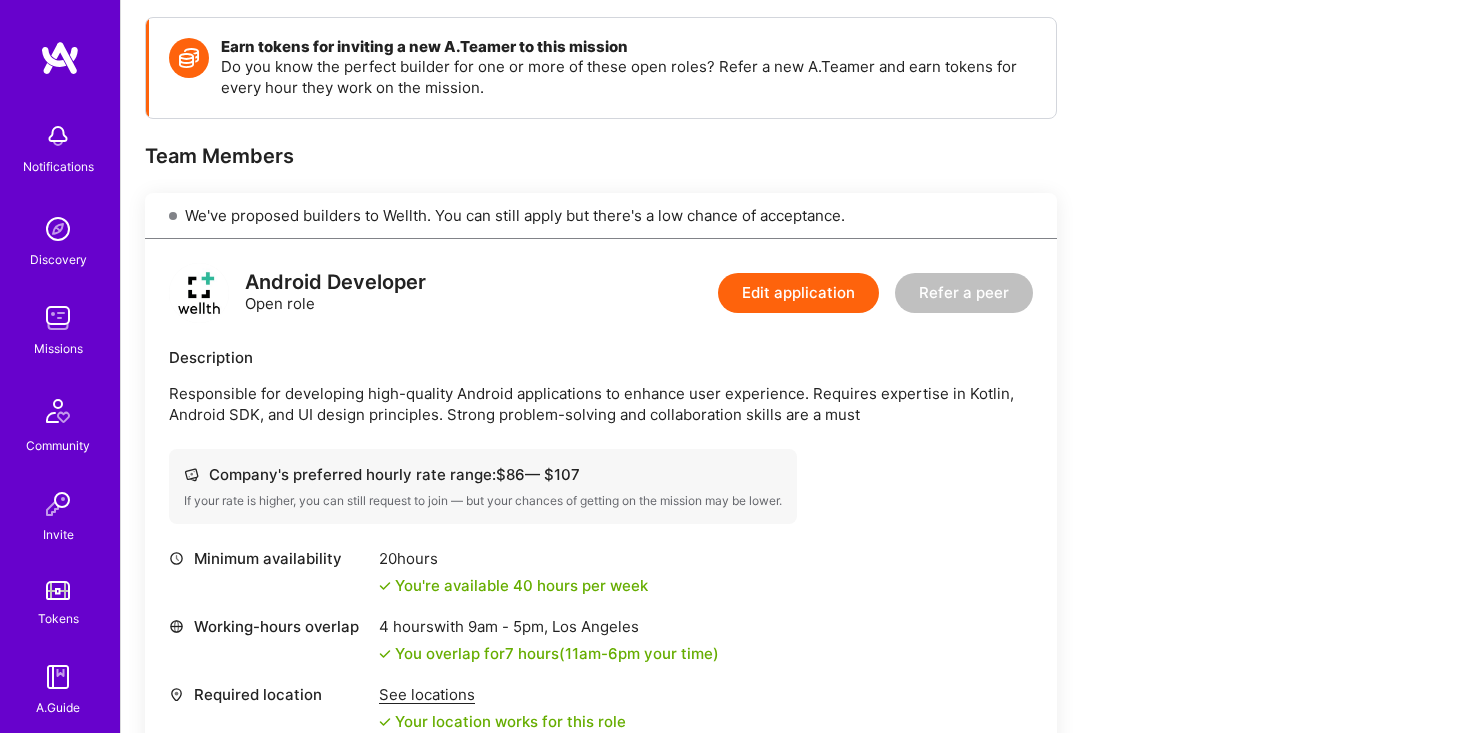 scroll, scrollTop: 270, scrollLeft: 0, axis: vertical 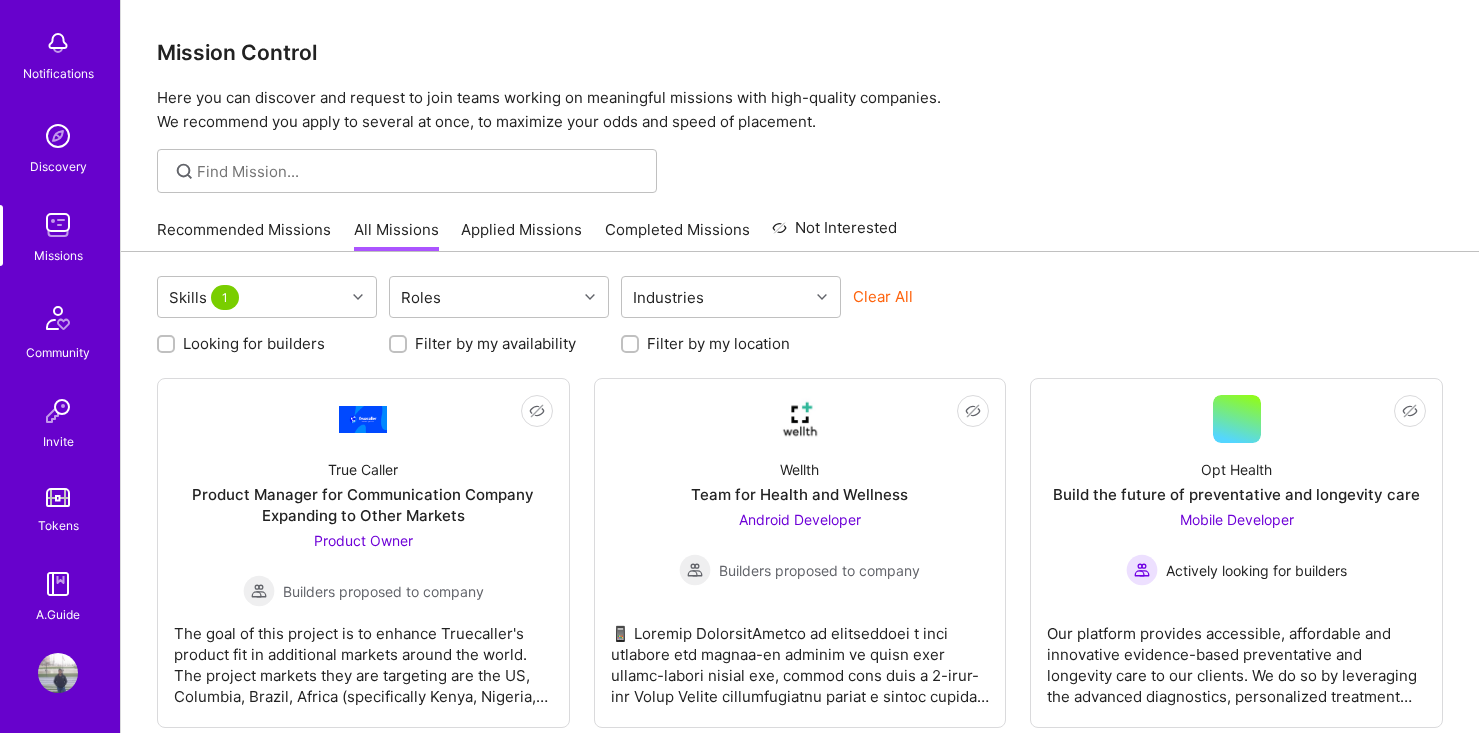 click at bounding box center [58, 673] 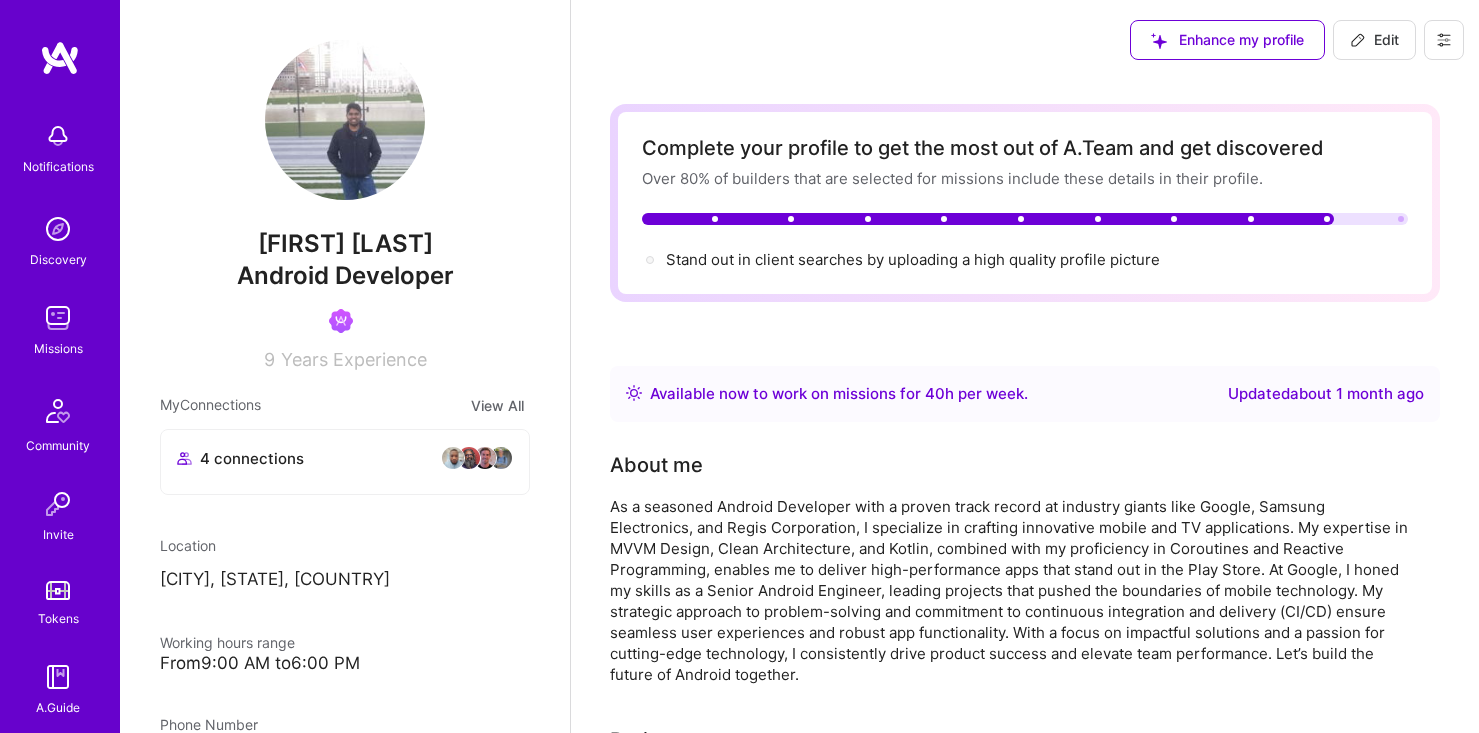 click at bounding box center (1444, 40) 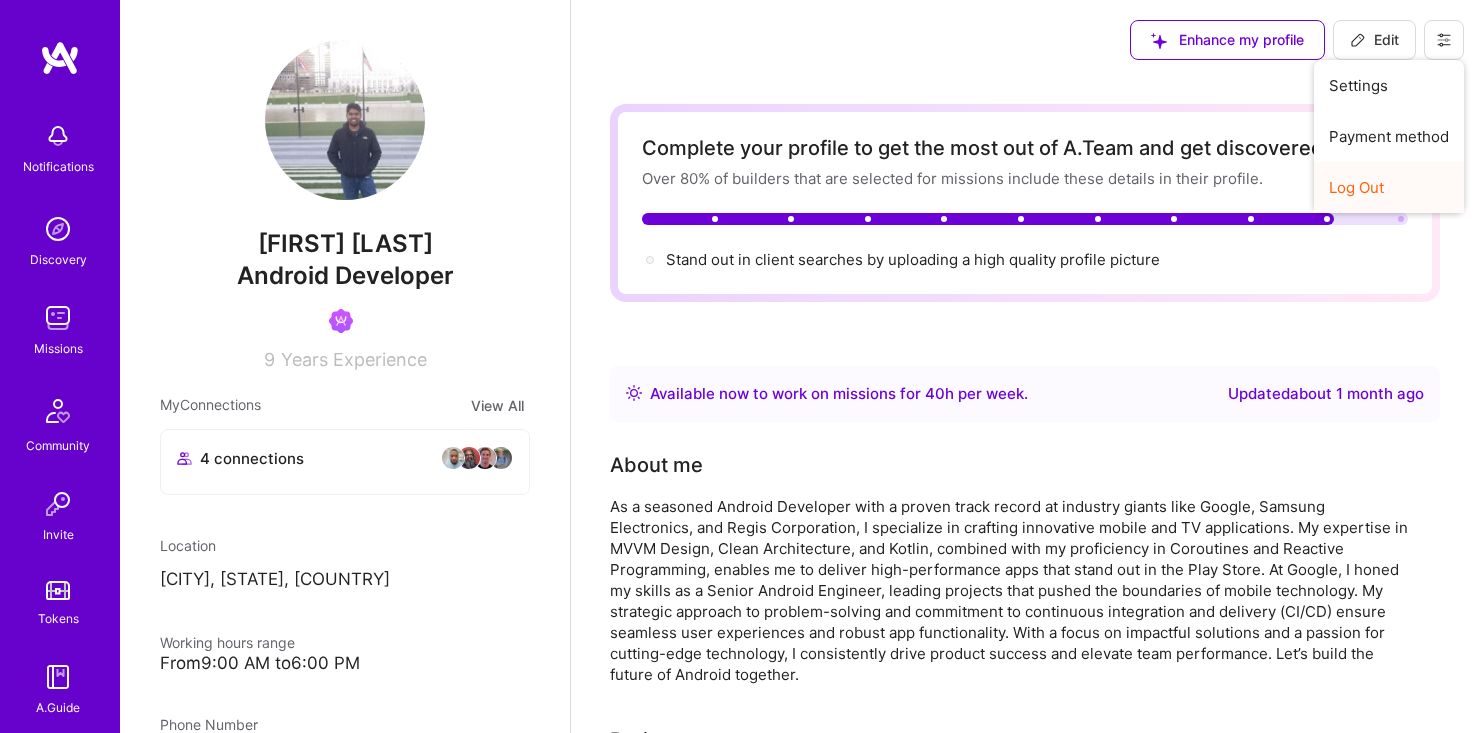 click on "Log Out" at bounding box center (1389, 187) 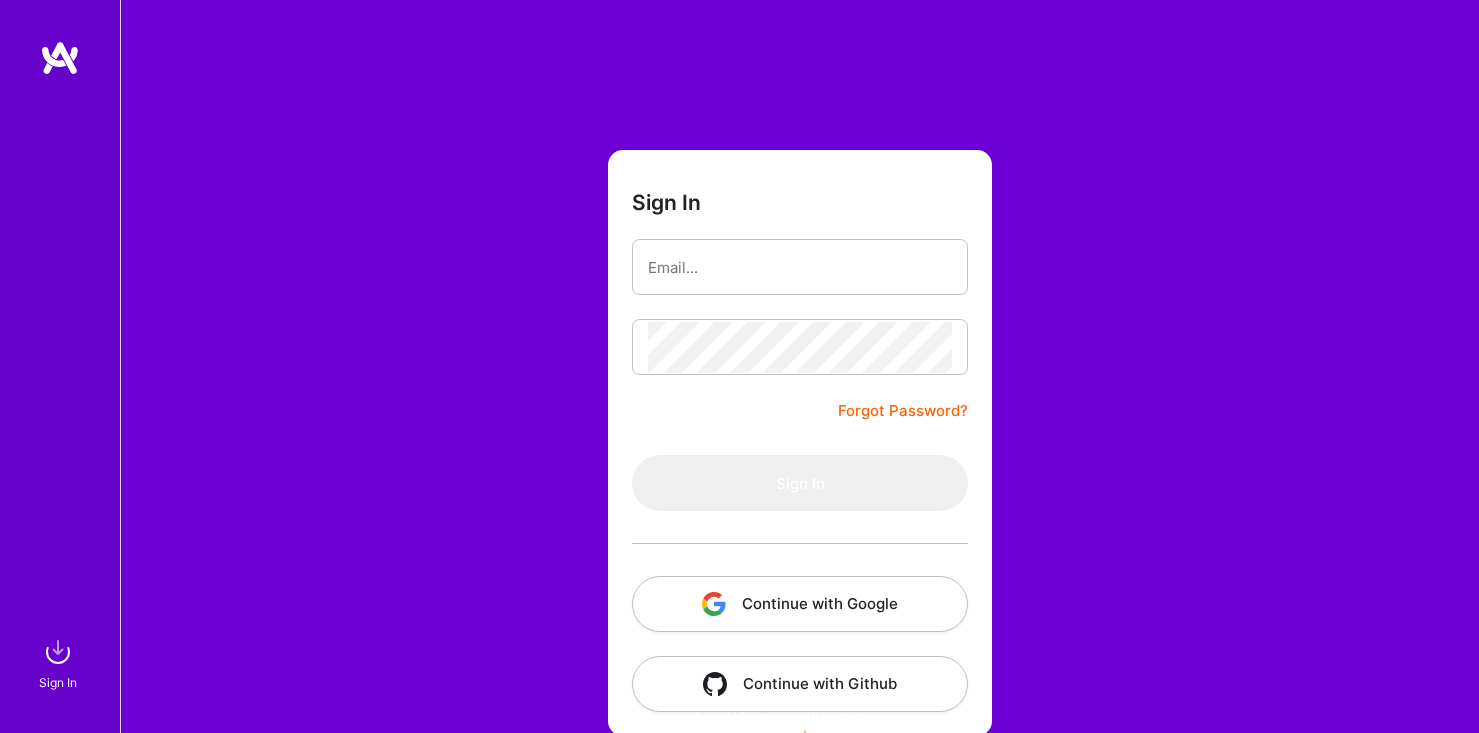 scroll, scrollTop: 0, scrollLeft: 0, axis: both 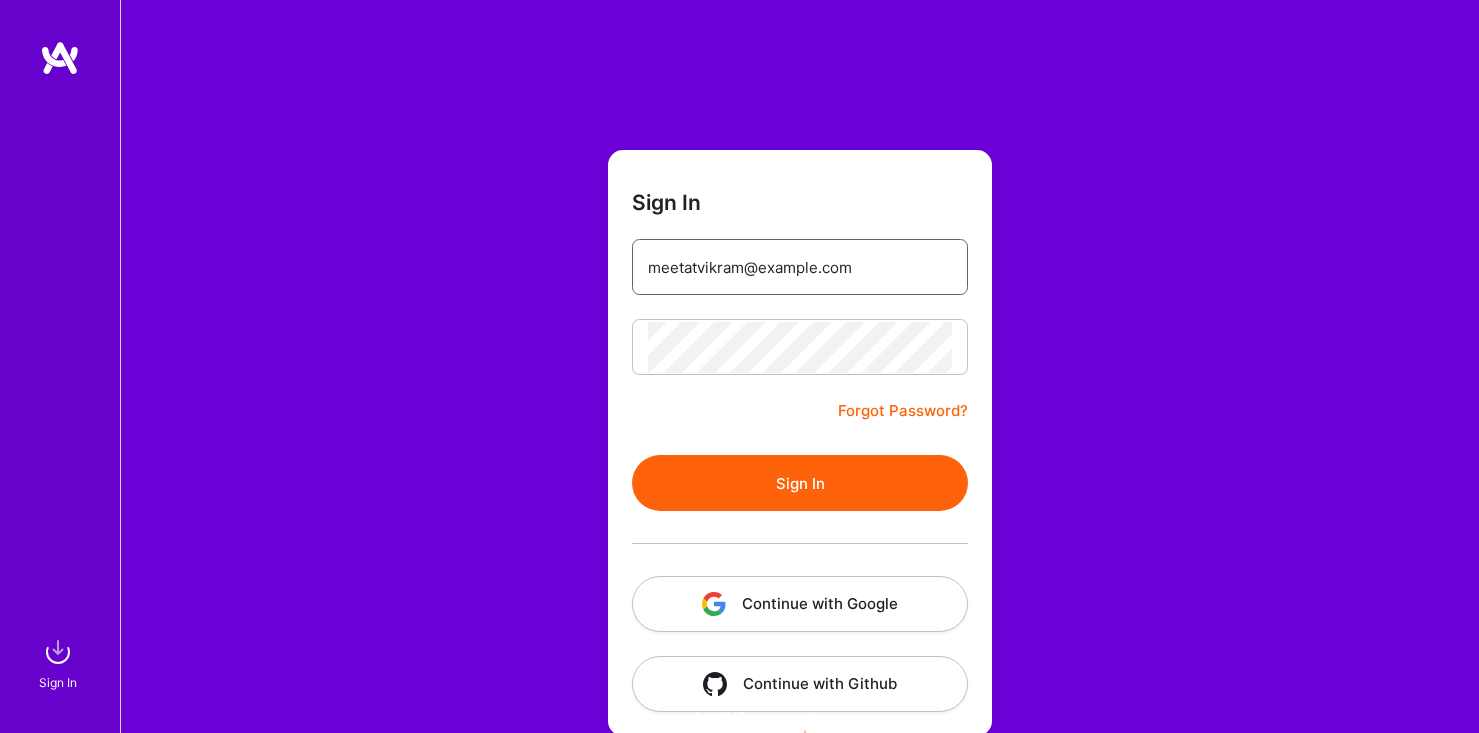 click on "meetatvikram@example.com" at bounding box center [800, 267] 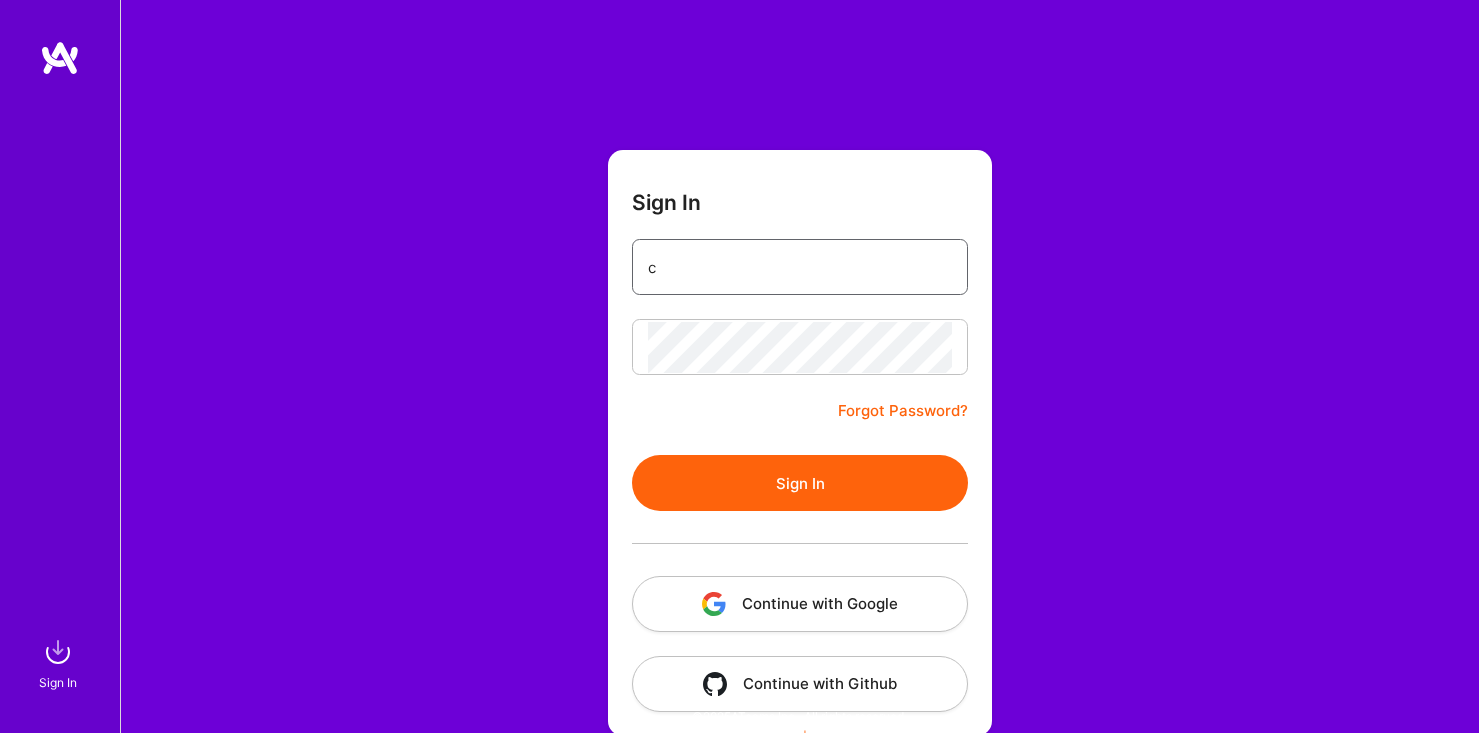type on "connectpolusani@gmail.com" 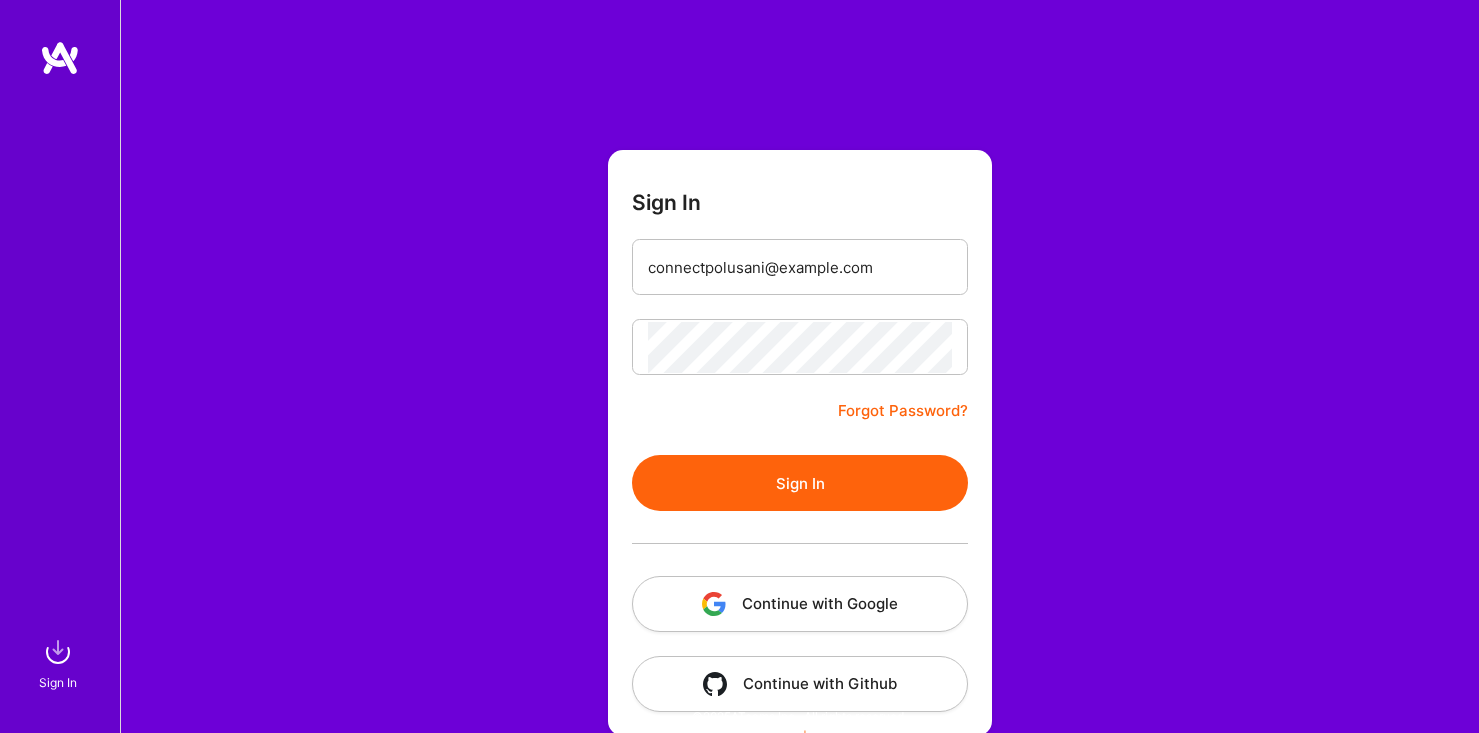 click on "Sign In" at bounding box center (800, 483) 